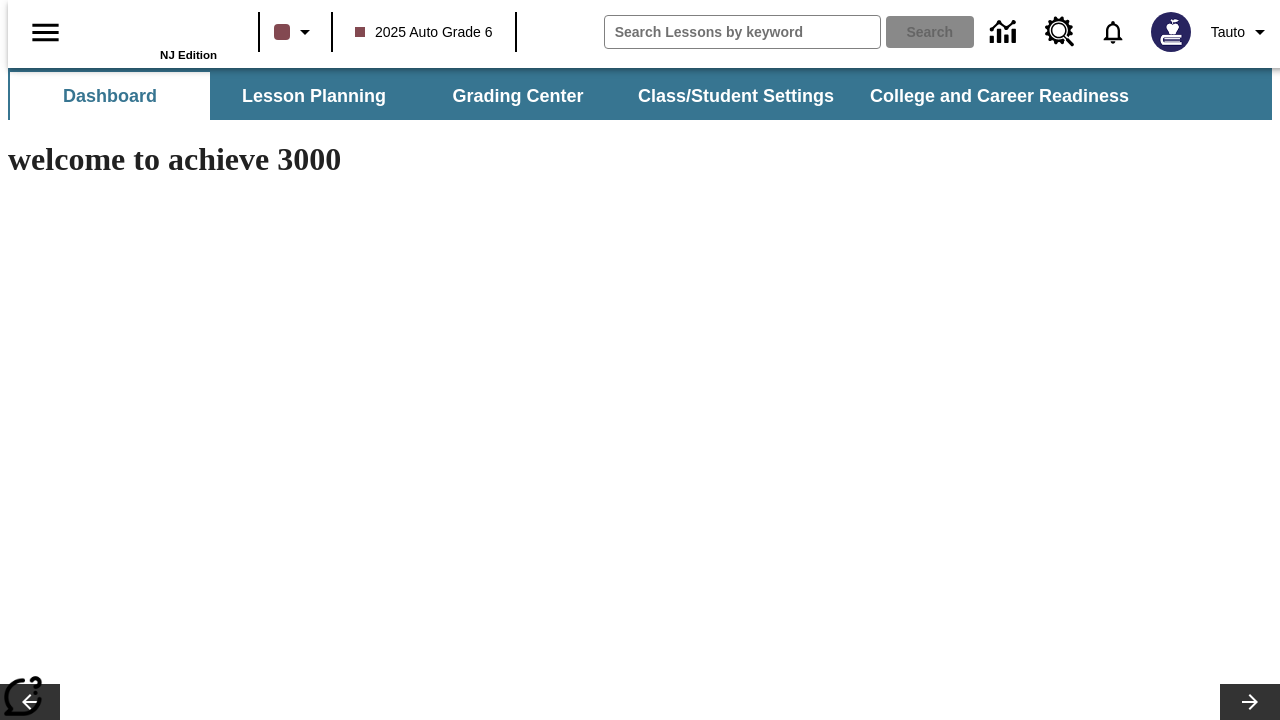 type on "-1" 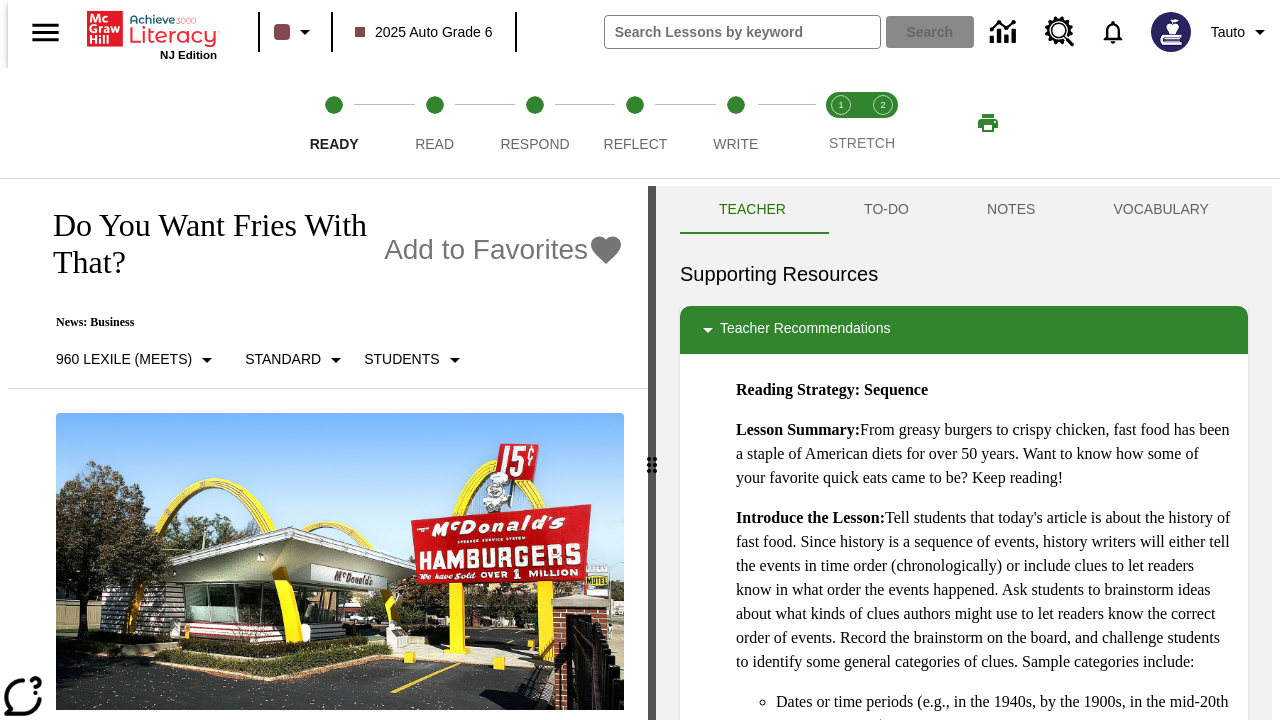 scroll, scrollTop: 0, scrollLeft: 0, axis: both 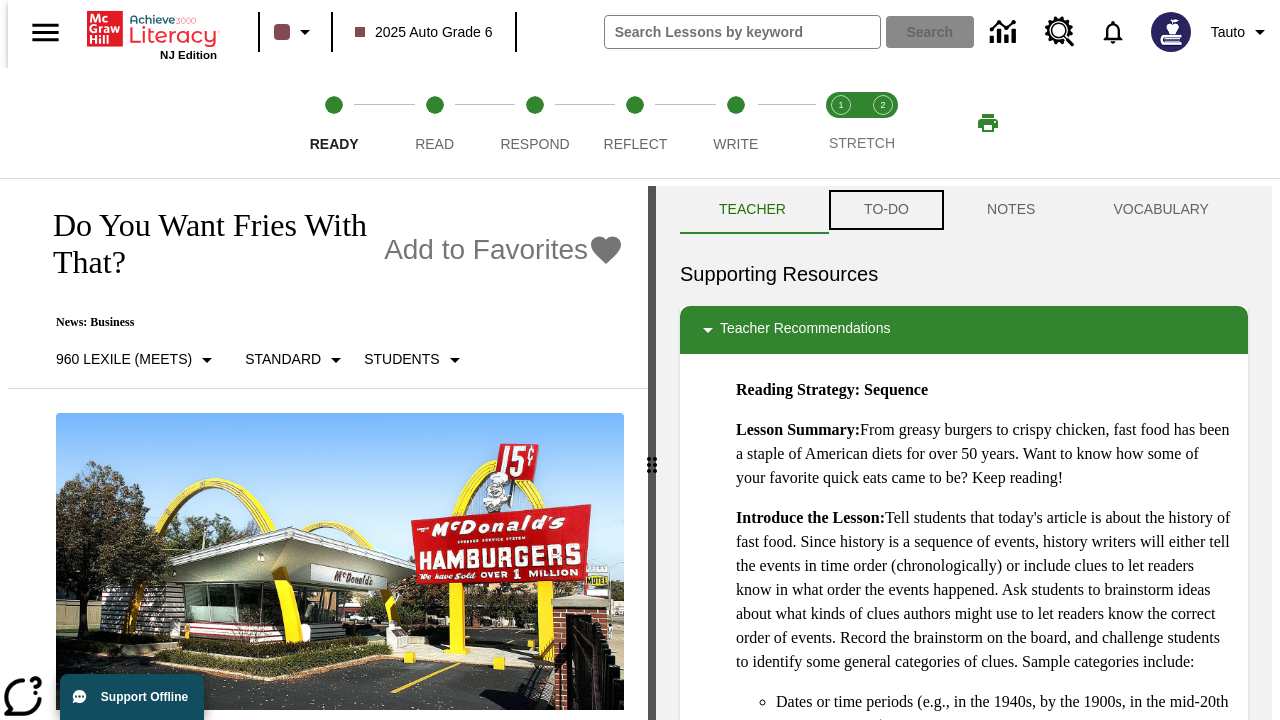 click on "TO-DO" at bounding box center [886, 210] 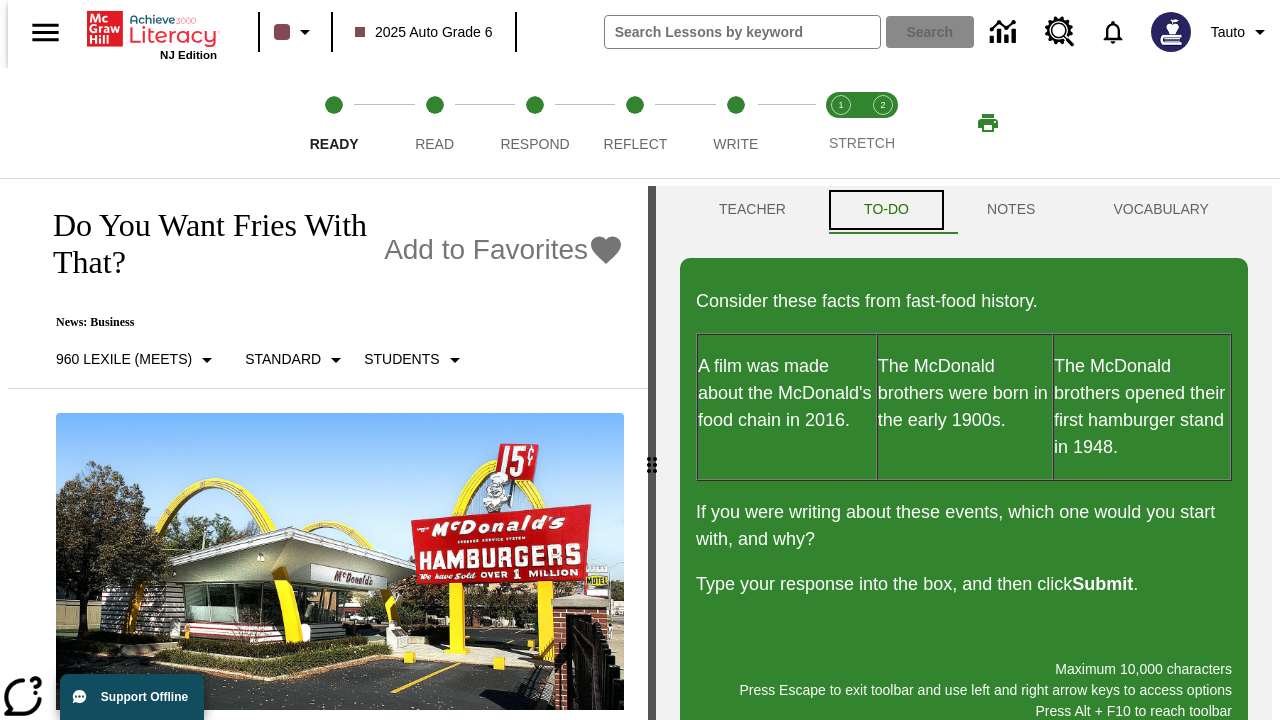 scroll, scrollTop: 0, scrollLeft: 0, axis: both 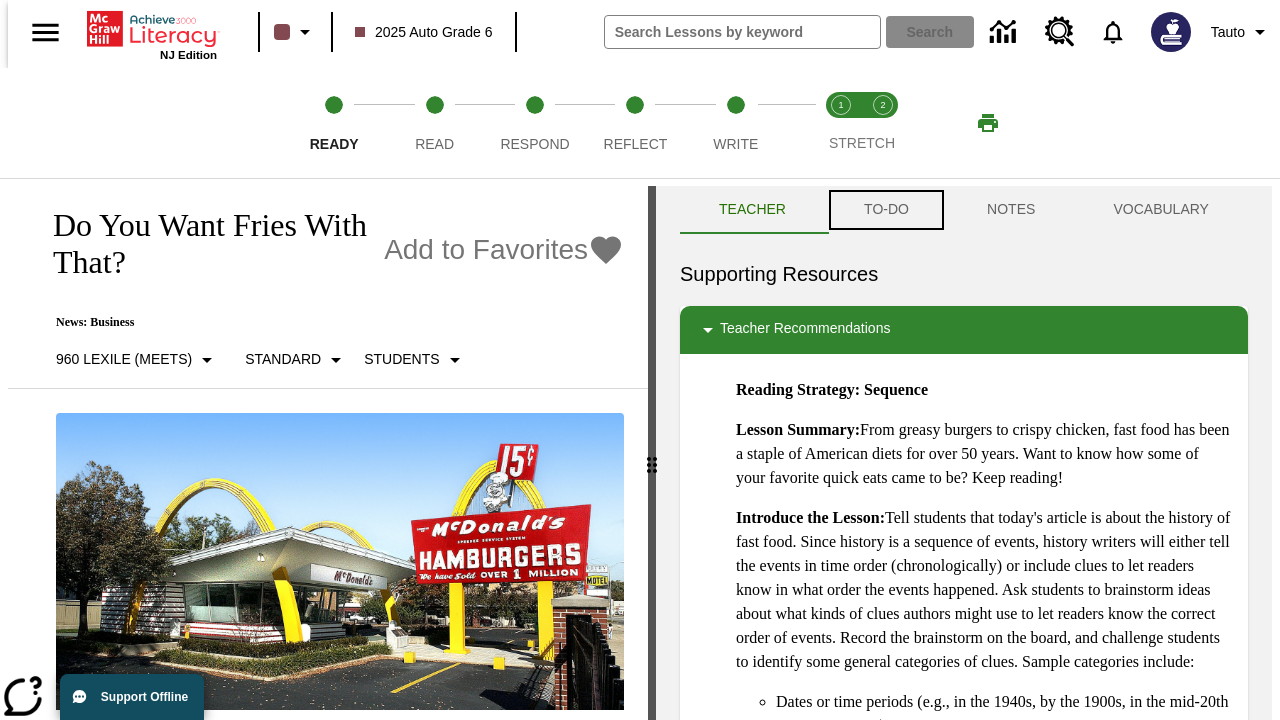 click on "TO-DO" at bounding box center [886, 210] 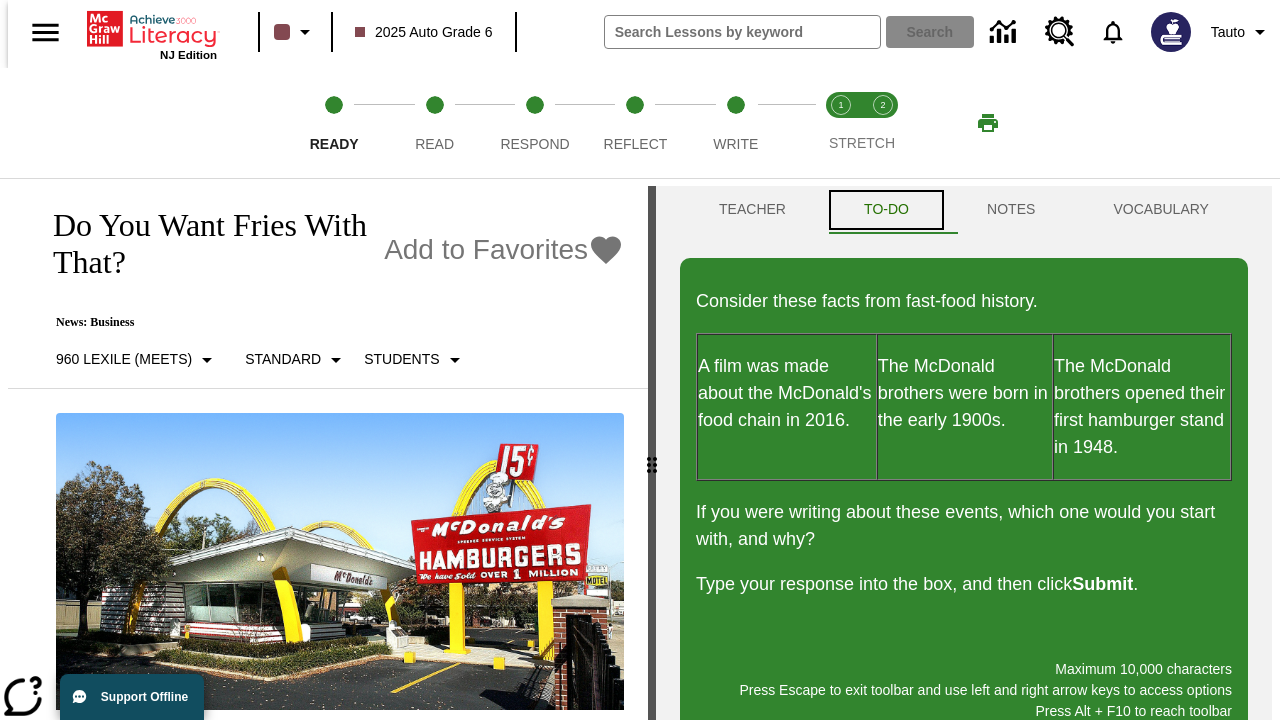 scroll, scrollTop: 0, scrollLeft: 0, axis: both 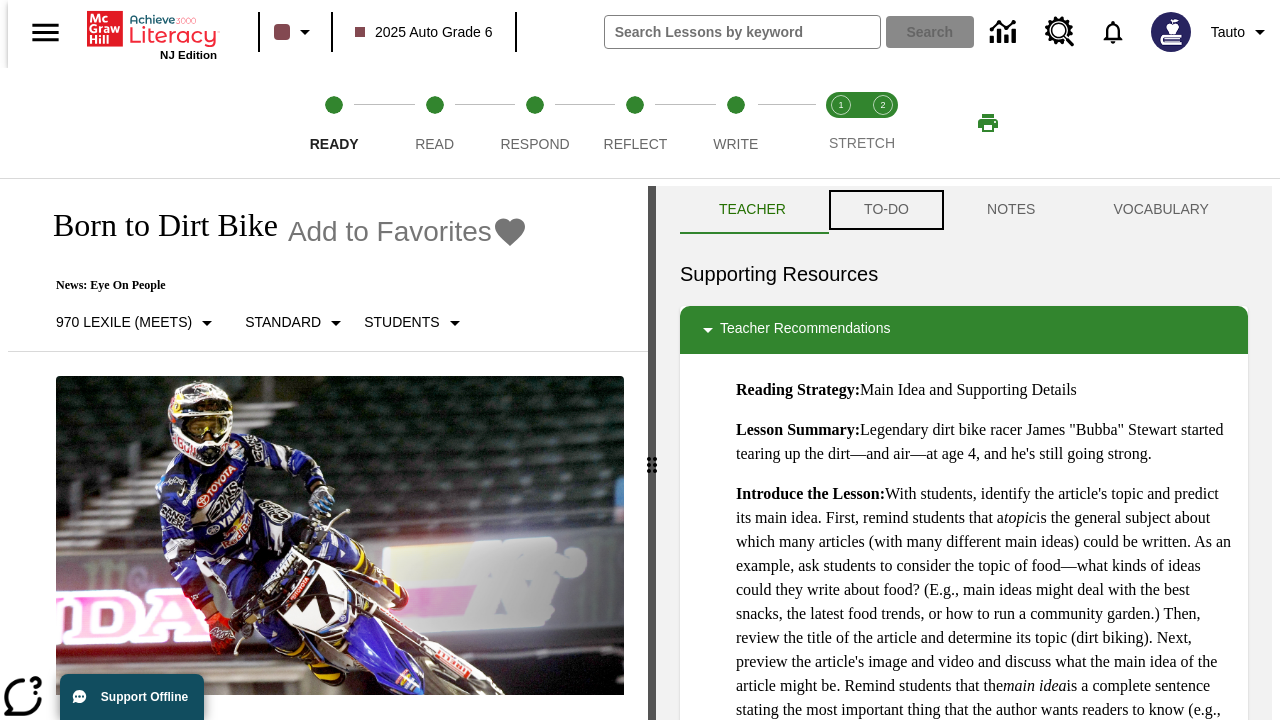 click on "TO-DO" at bounding box center (886, 210) 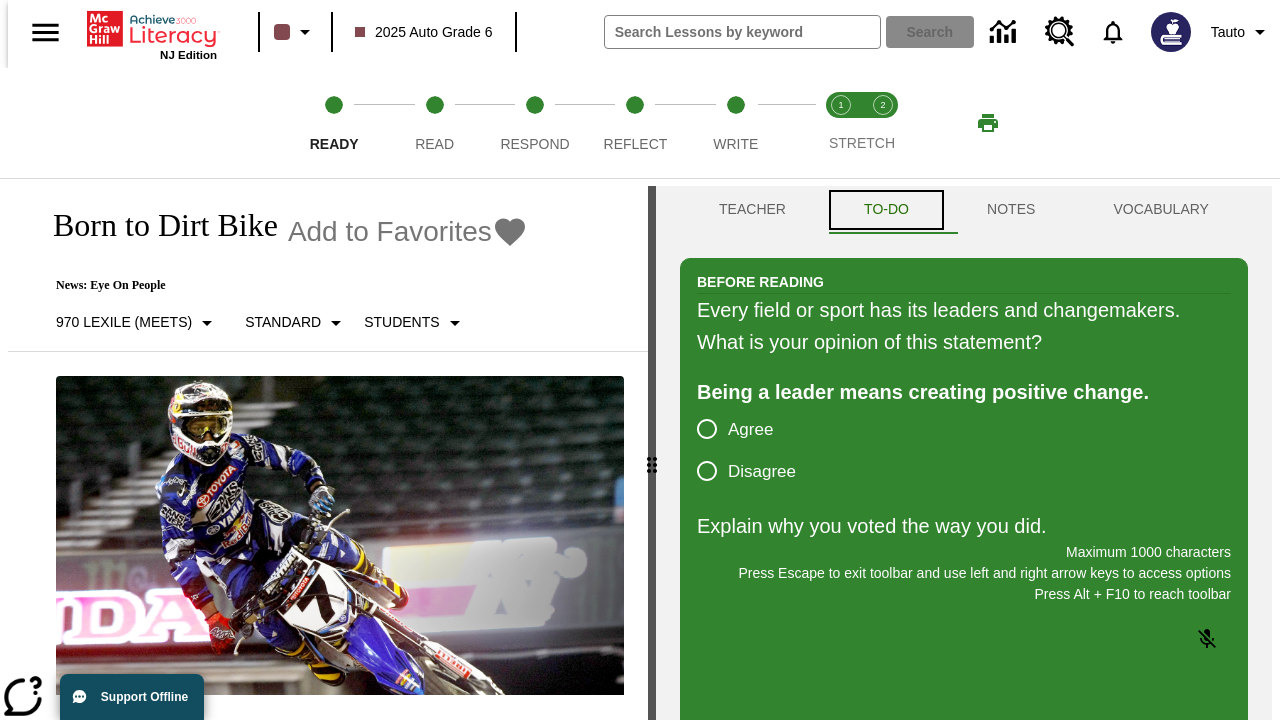 scroll, scrollTop: 0, scrollLeft: 0, axis: both 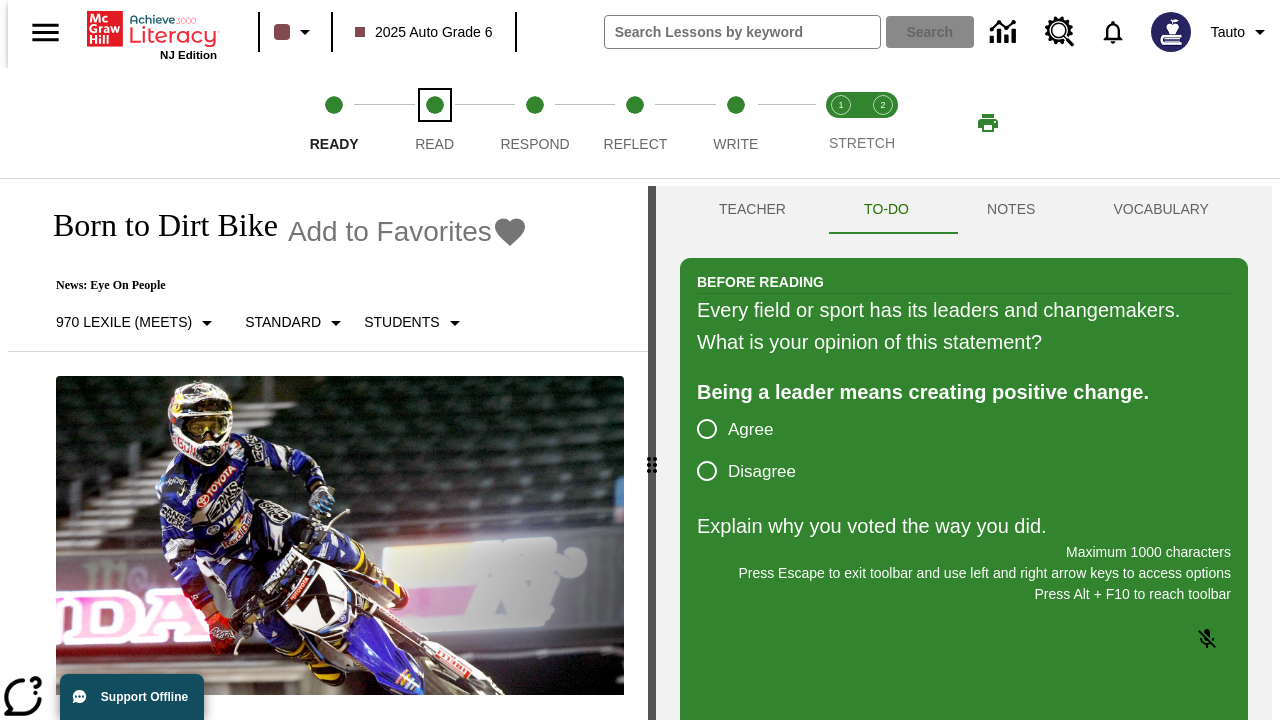 click on "Read" at bounding box center [434, 136] 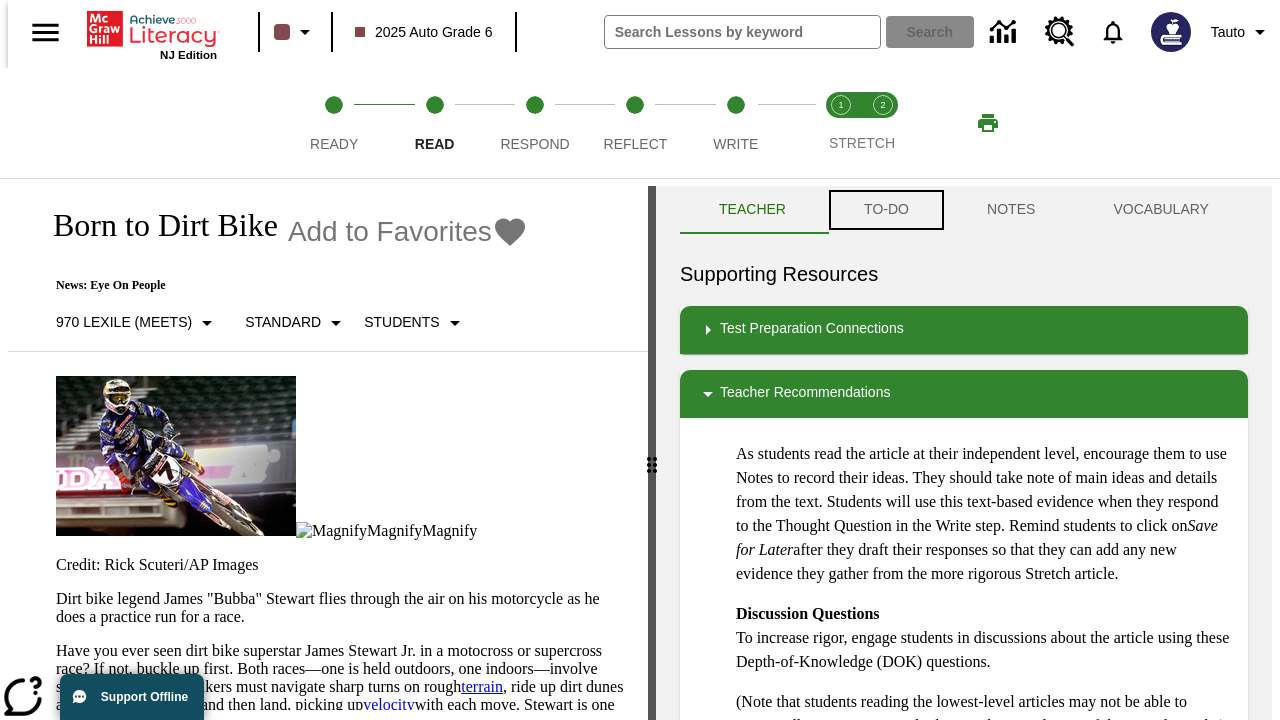 scroll, scrollTop: 1, scrollLeft: 0, axis: vertical 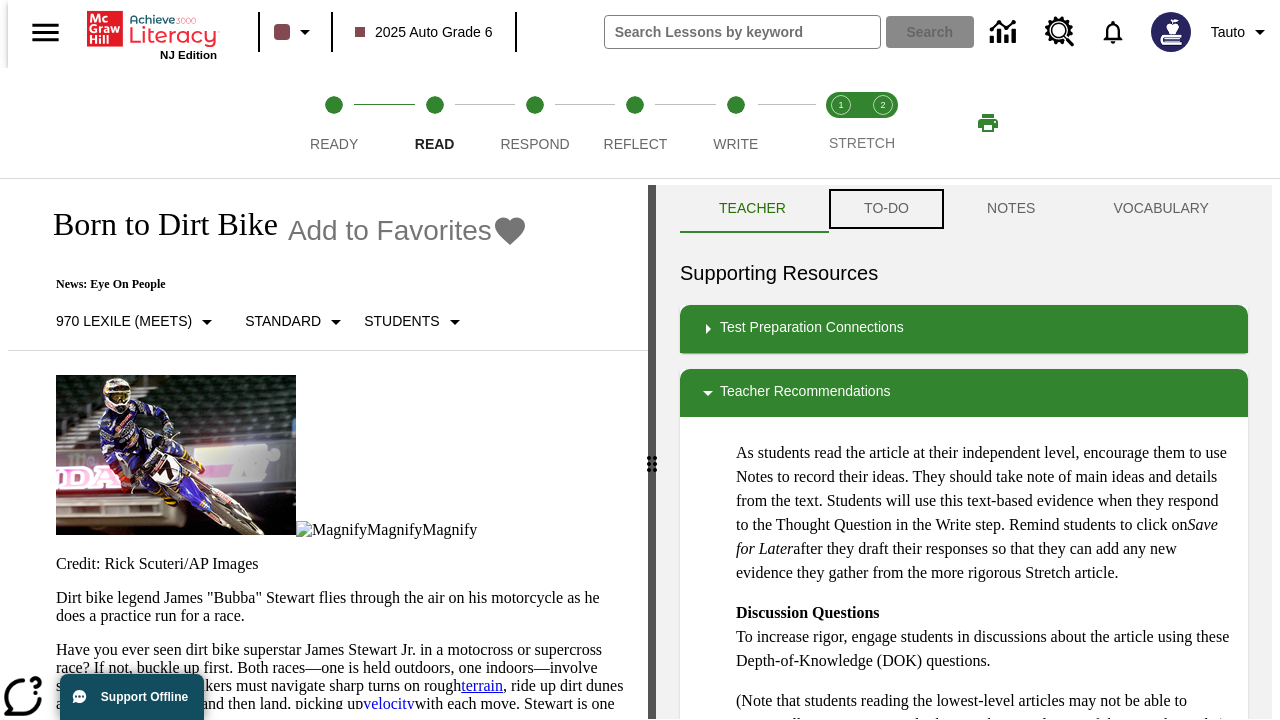 click on "TO-DO" at bounding box center [886, 209] 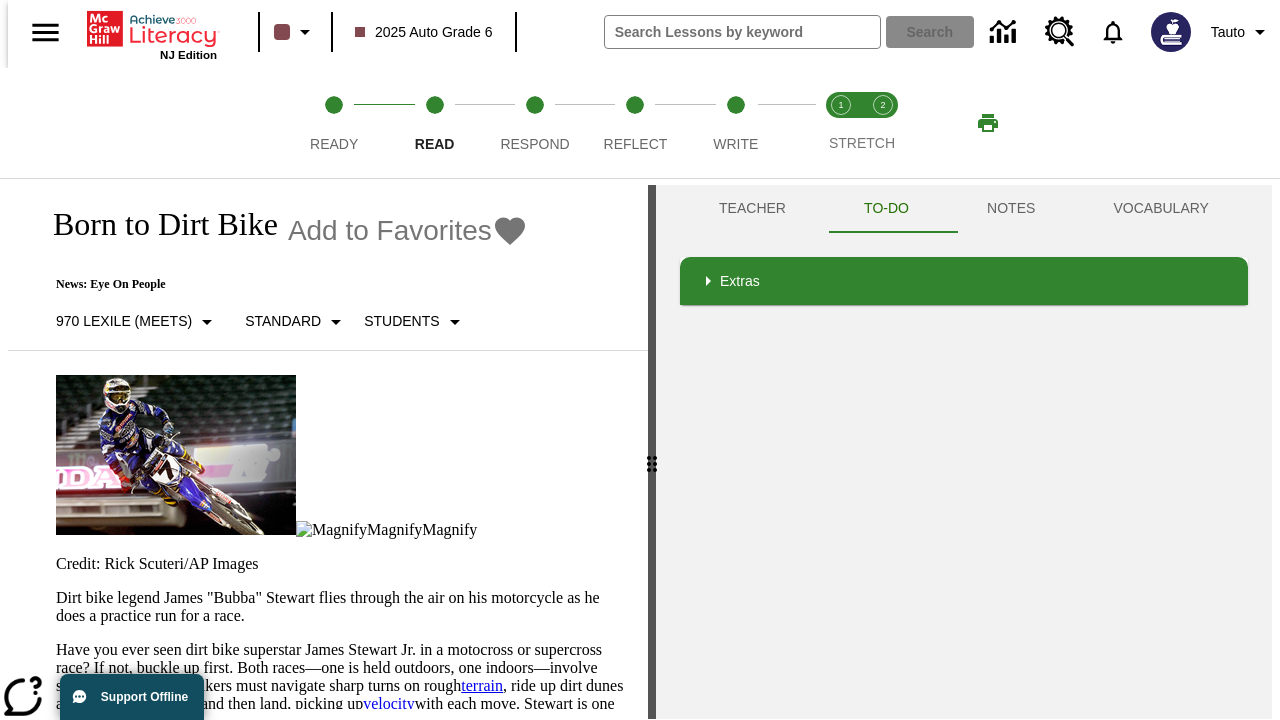 click on "Have you ever seen dirt bike superstar James Stewart Jr. in a motocross or supercross race? If not, buckle up first. Both races—one is held outdoors, one indoors—involve some serious action. Bikers must navigate sharp turns on rough  terrain , ride up dirt dunes at full throttle, lift off, and then land, picking up  velocity  with each move. Stewart is one of the winningest bikers ever to tear up the dirt—and air. He has crossed the finish line first in well over 100 pro races, accumulating five national championships and two world titles during his 17-year career, routinely displaying incredible daring at breakneck speeds." at bounding box center (340, 713) 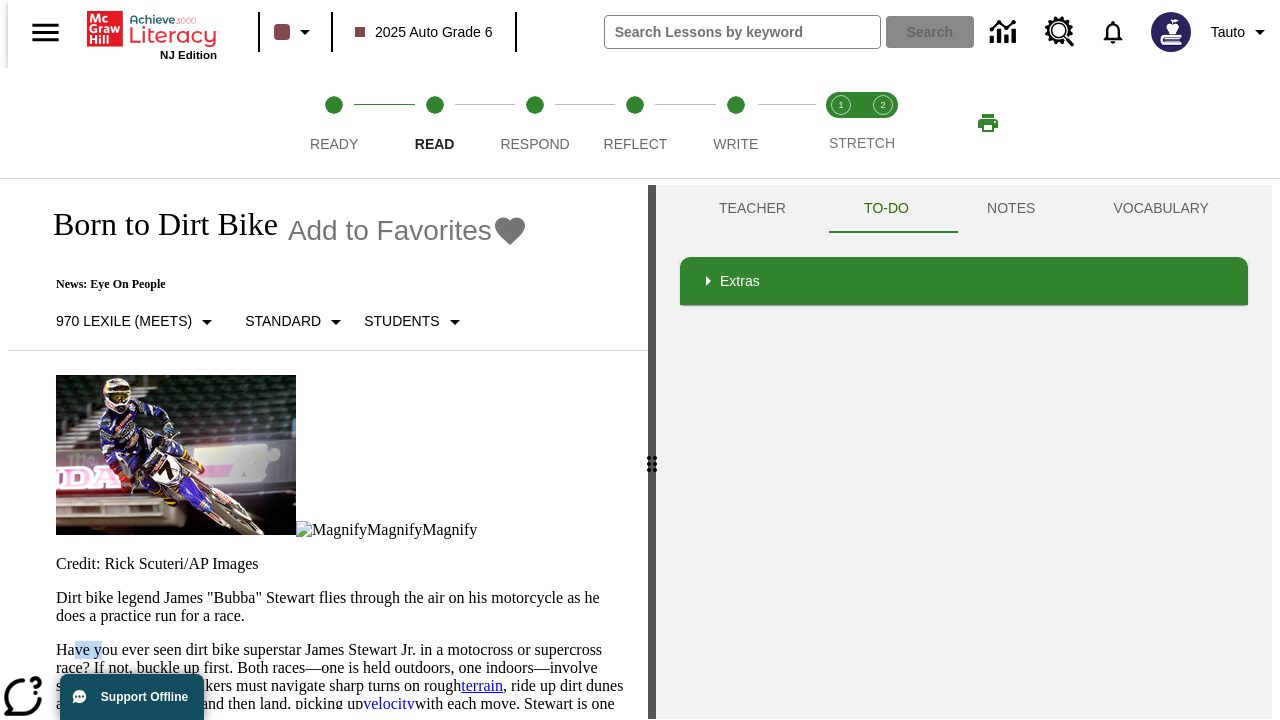click on "Listen
Skip to main content
NJ Edition 2025 Auto Grade 6 Search 0 Tauto 1 Ready 2 Read 3 Respond 4 Reflect 5 Write 1   2   STRETCH Born to Dirt Bike Add to Favorites News: Eye On People 970 Lexile (Meets) Standard Students Toolbar Shortcuts Highlight Dictionary Screen Masking Translate Settings
Magnify Magnify
Credit: Rick Scuteri/AP Images
Dirt bike legend James "Bubba" Stewart flies through the air on his motorcycle as he does a practice run for a race.
Have you ever seen dirt bike superstar James Stewart Jr. in a motocross or supercross race? If not, buckle up first. Both races—one is held outdoors, one indoors—involve some serious action. Bikers must navigate sharp turns on rough  terrain velocity
To  accommodate" at bounding box center (640, 363) 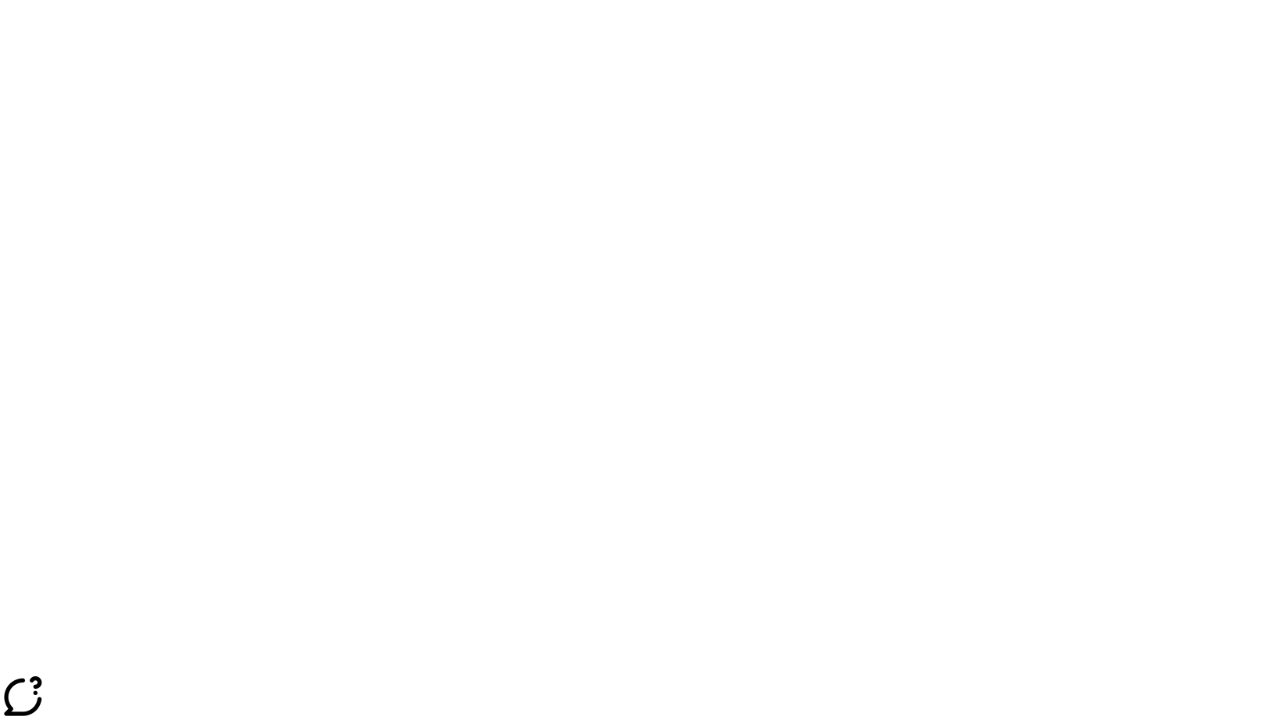 scroll, scrollTop: 0, scrollLeft: 0, axis: both 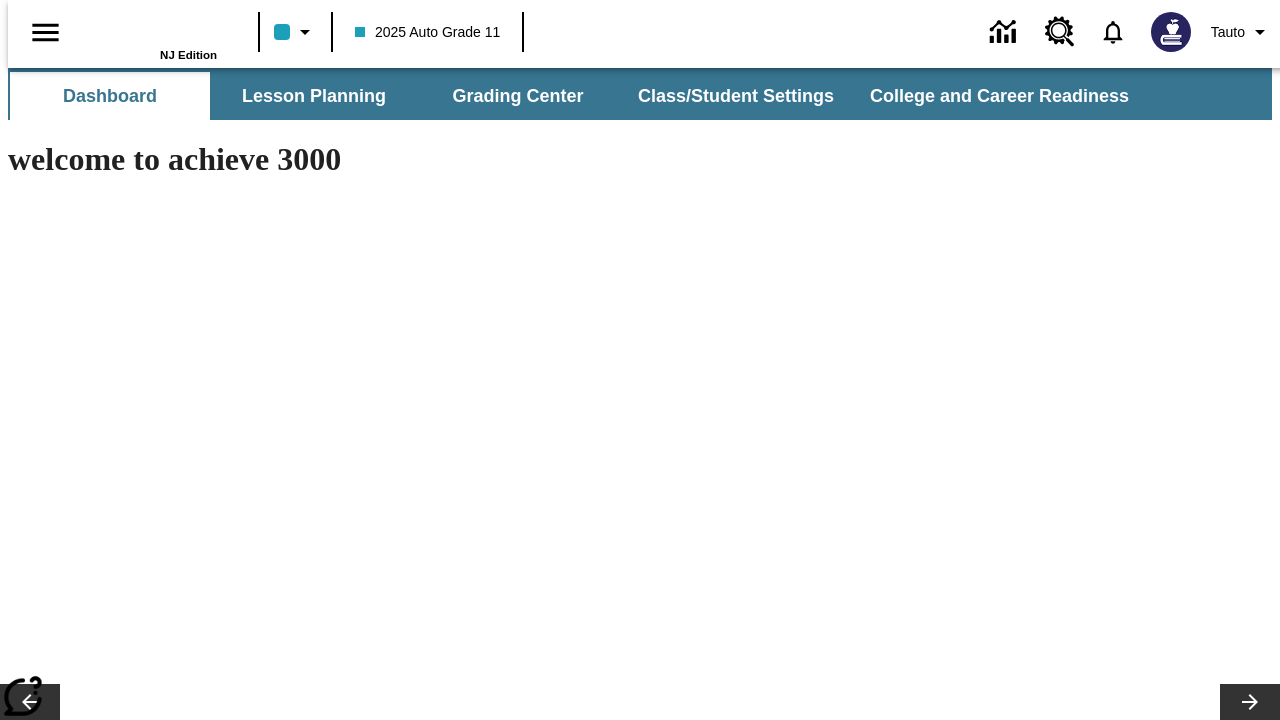 type on "-1" 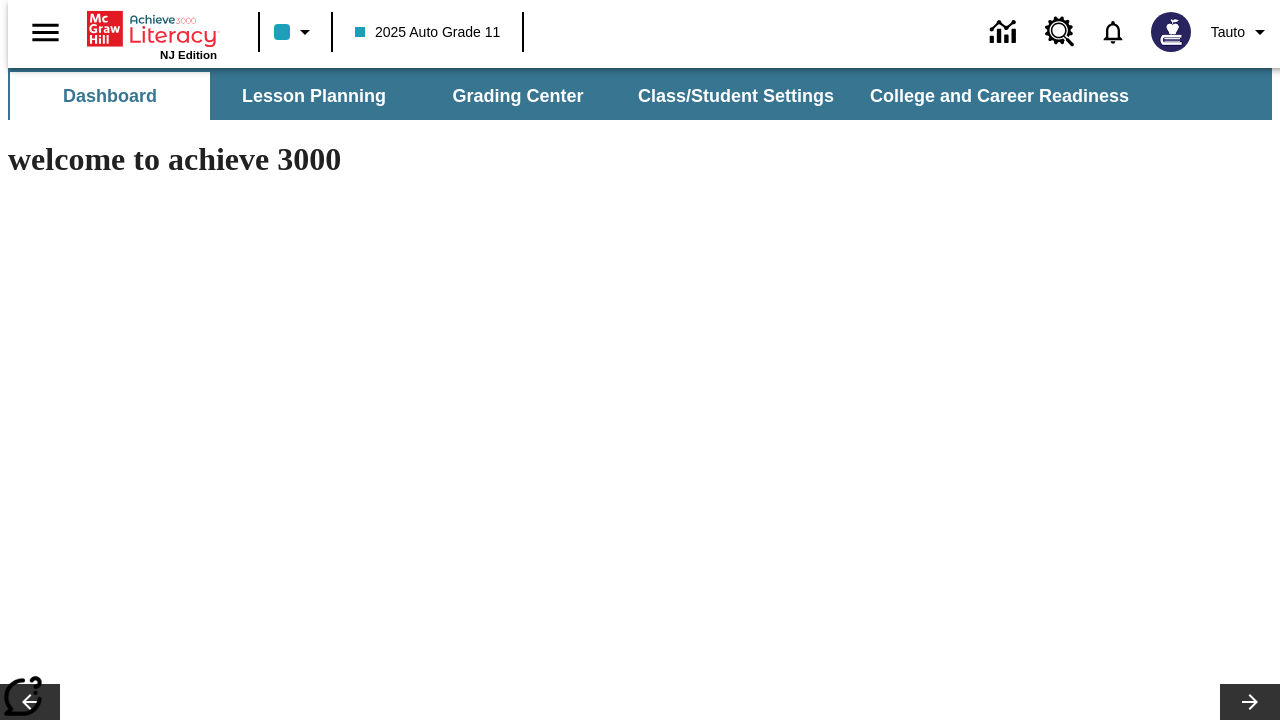 scroll, scrollTop: 0, scrollLeft: 0, axis: both 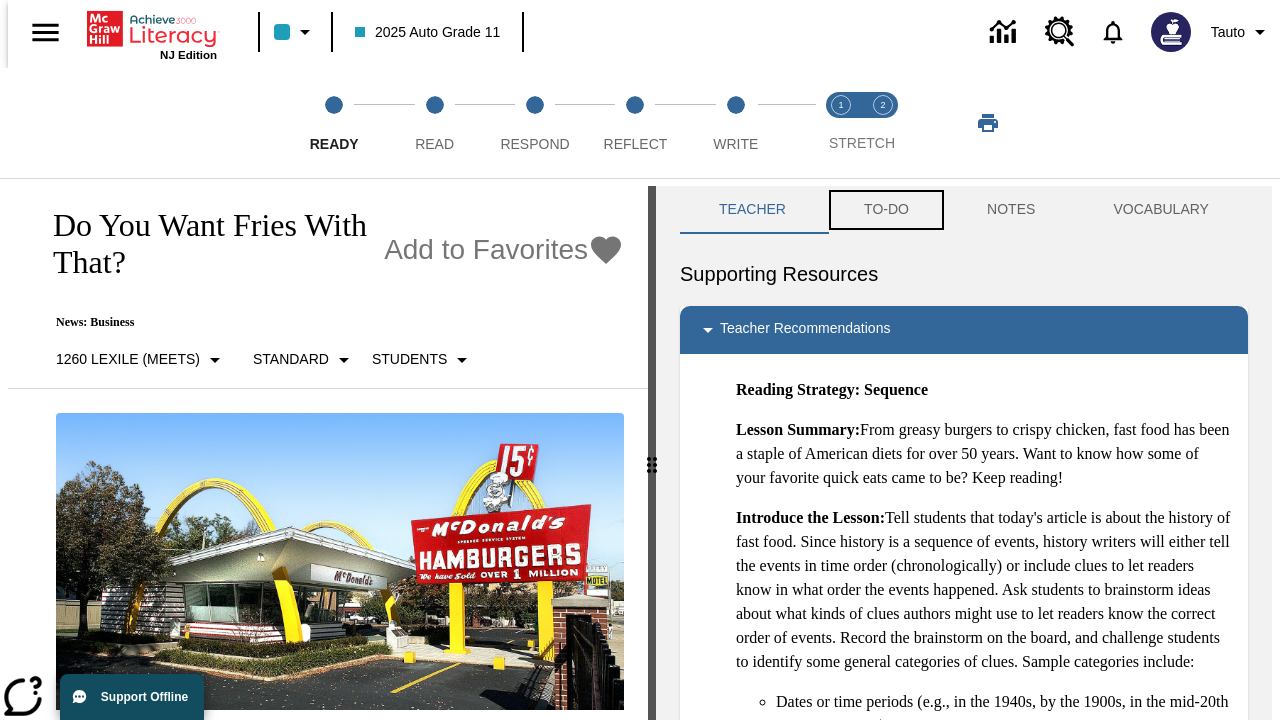 click on "TO-DO" at bounding box center (886, 210) 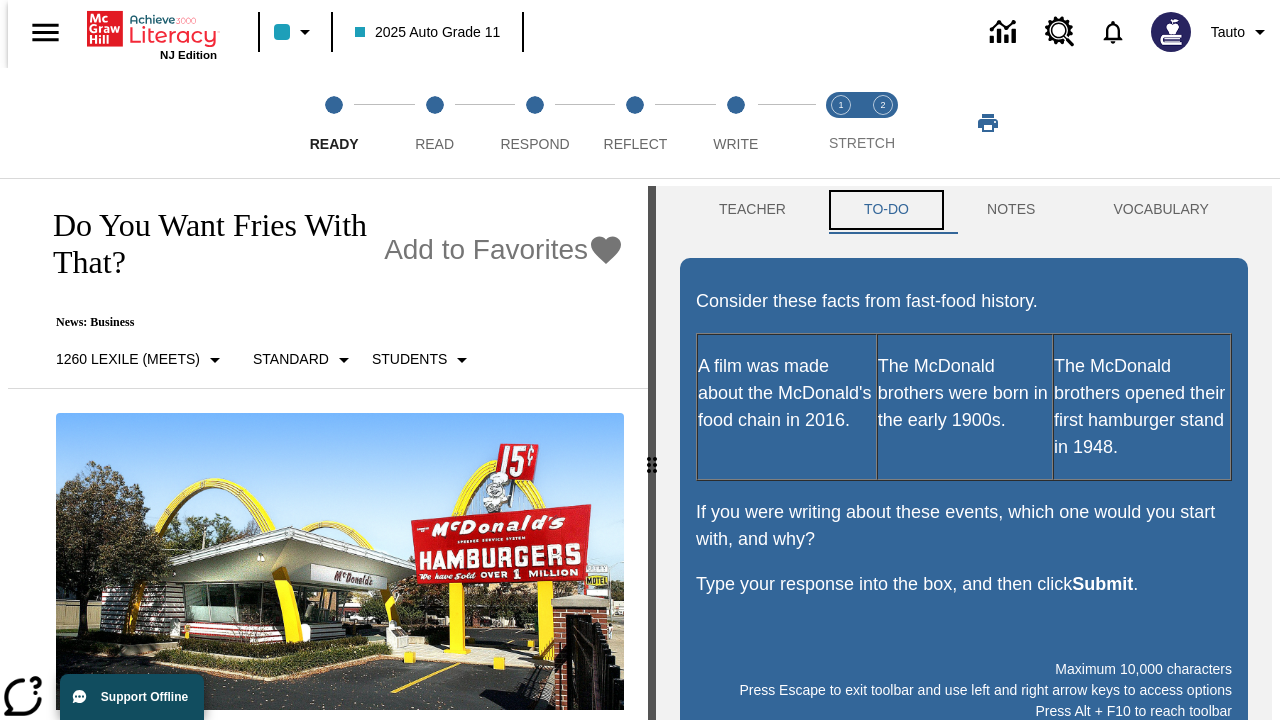scroll, scrollTop: 0, scrollLeft: 0, axis: both 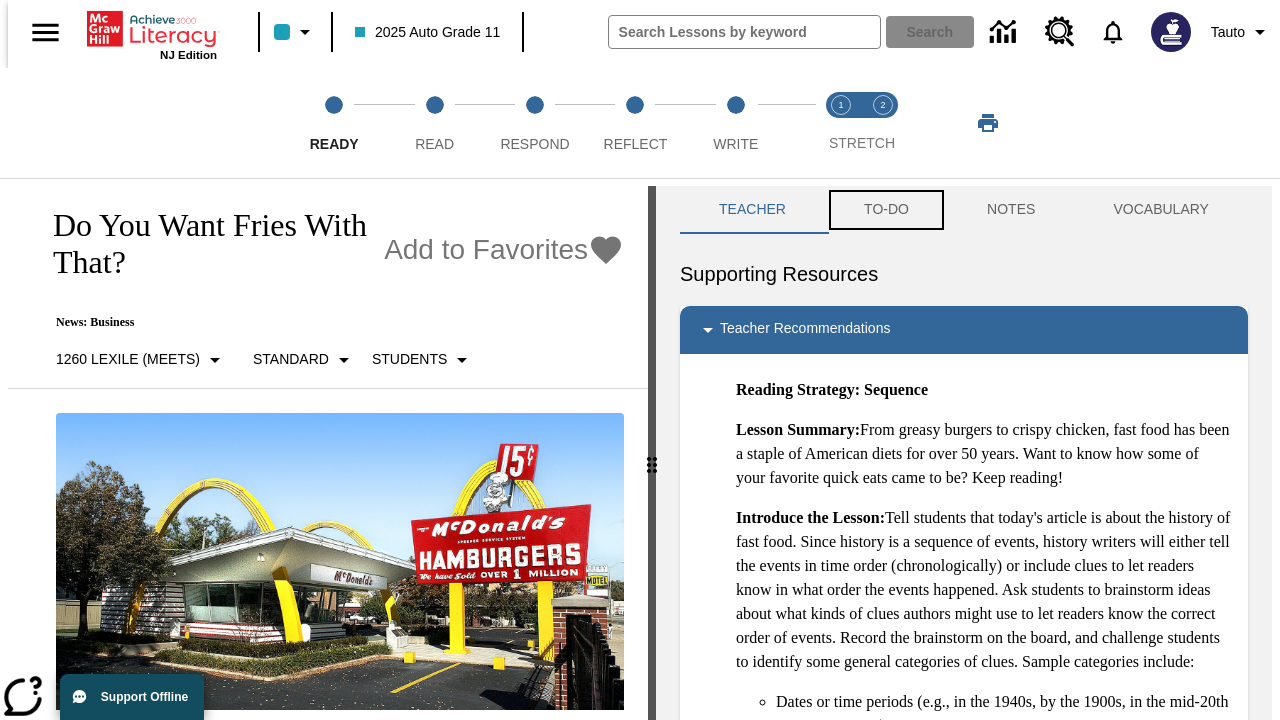 click on "TO-DO" at bounding box center (886, 210) 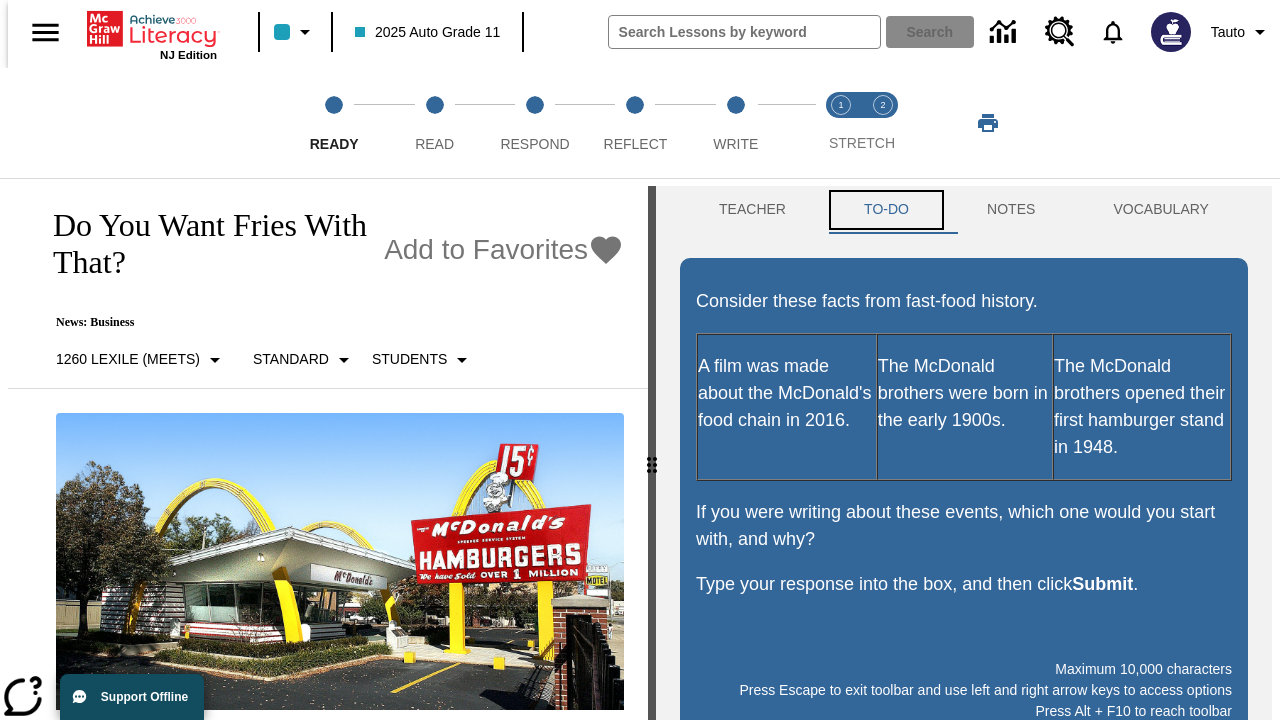 scroll, scrollTop: 0, scrollLeft: 0, axis: both 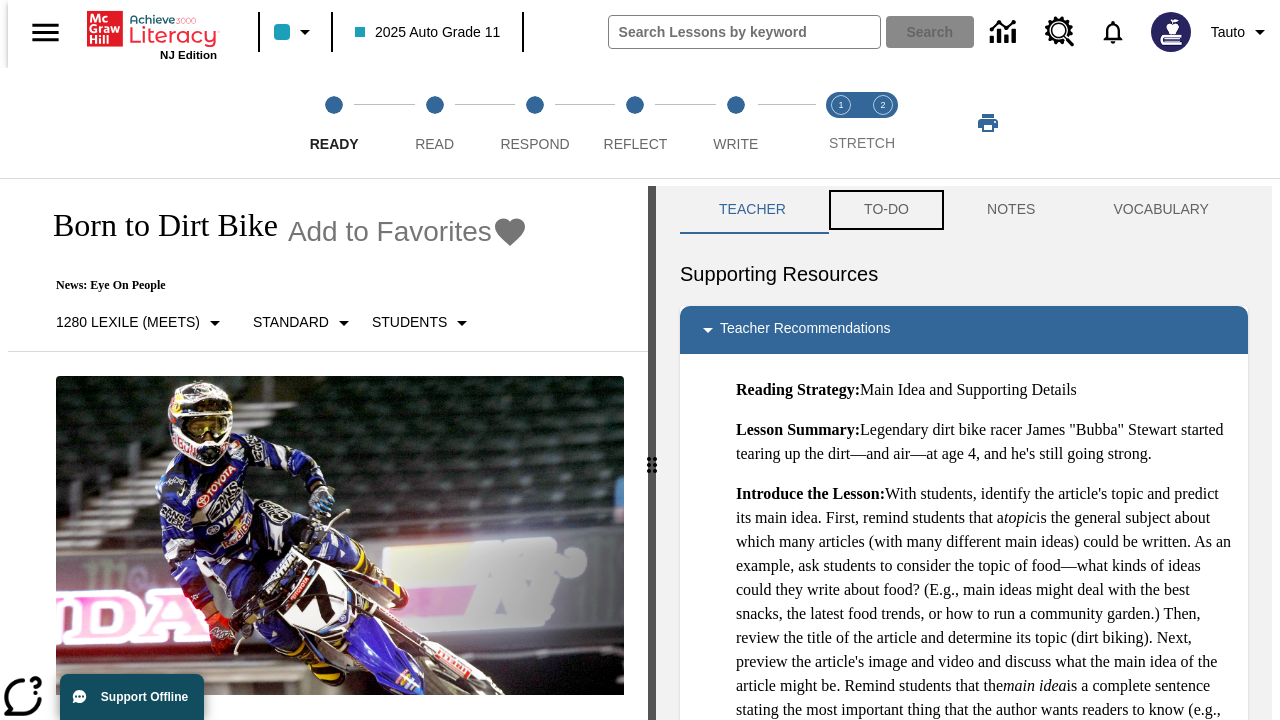 click on "TO-DO" at bounding box center (886, 210) 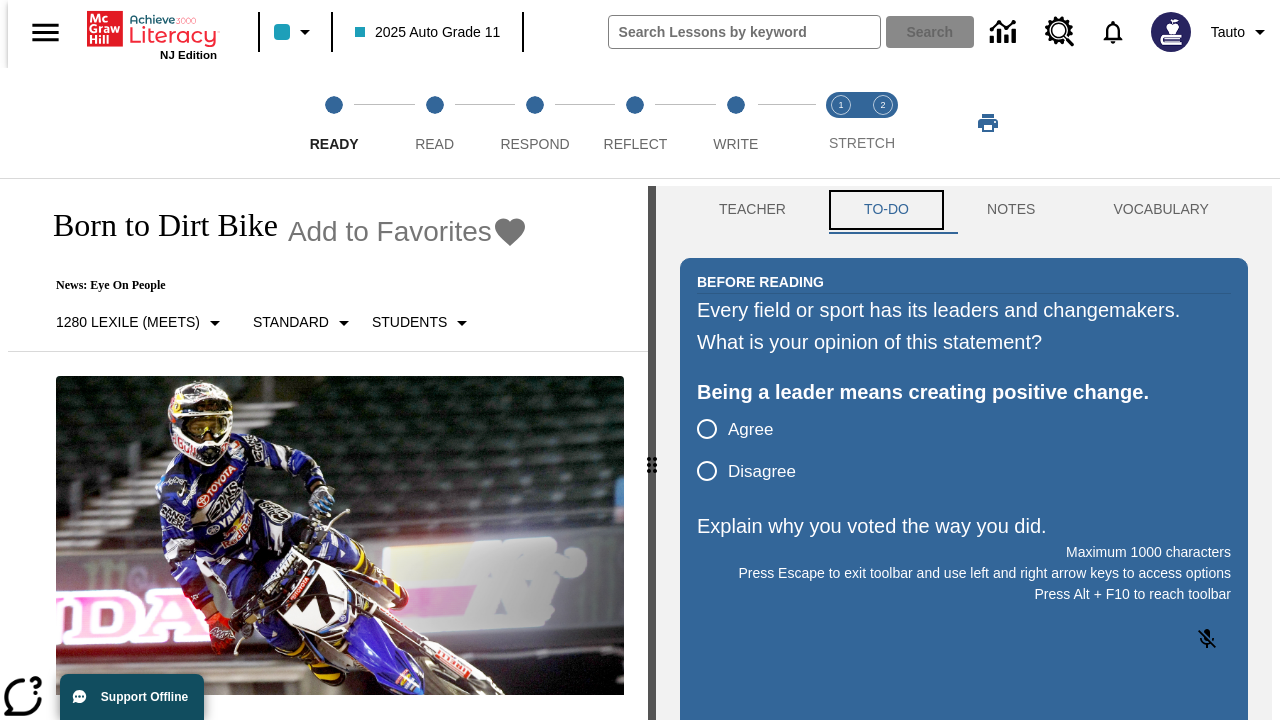 scroll, scrollTop: 0, scrollLeft: 0, axis: both 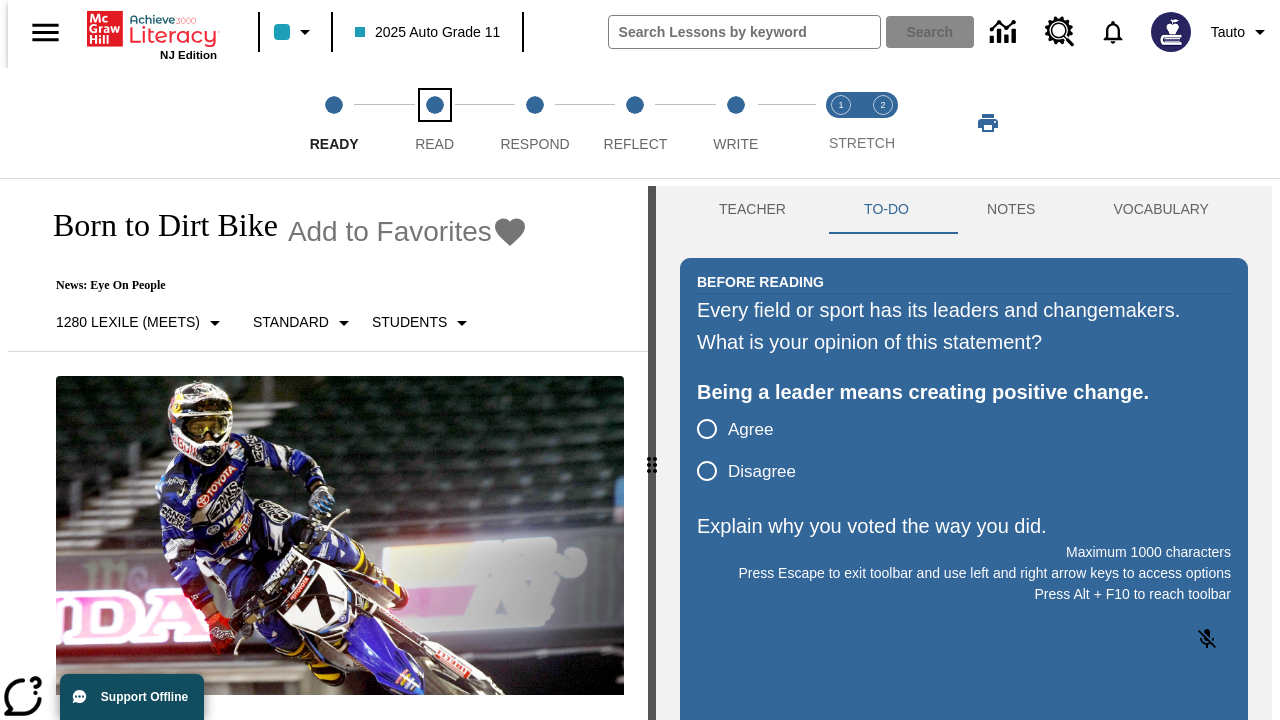 click on "Read" at bounding box center [434, 136] 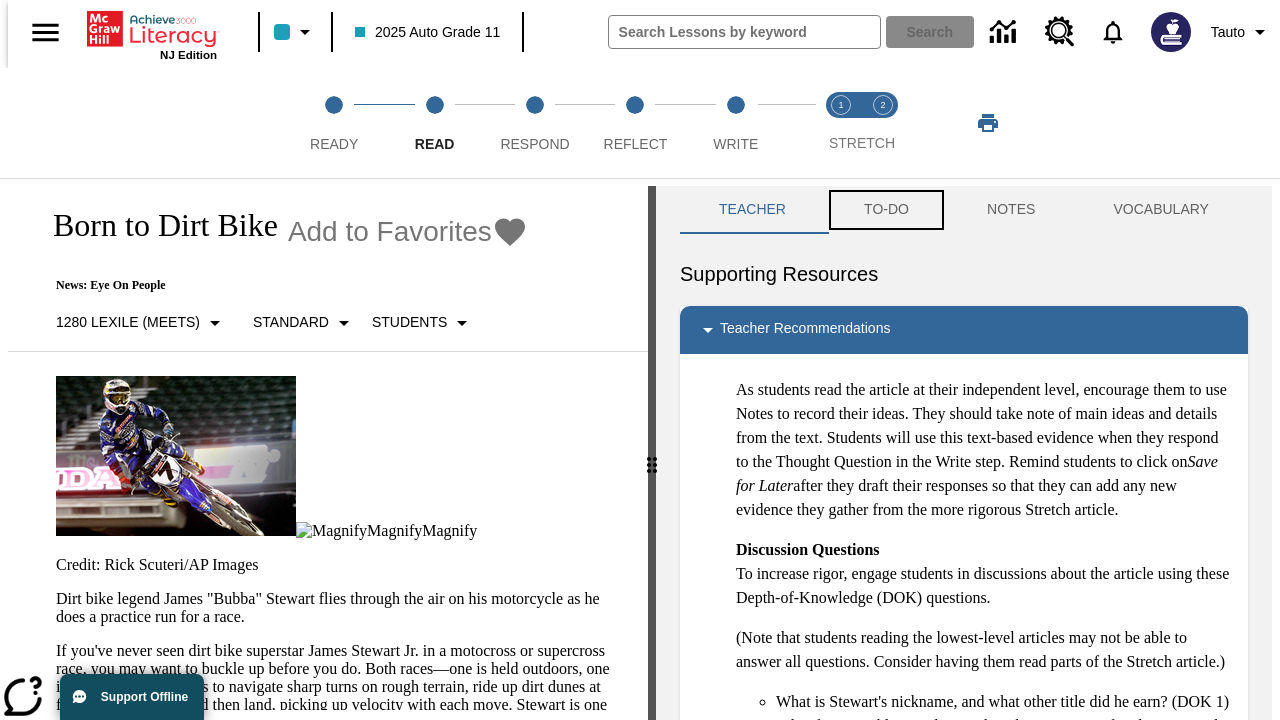 scroll, scrollTop: 1, scrollLeft: 0, axis: vertical 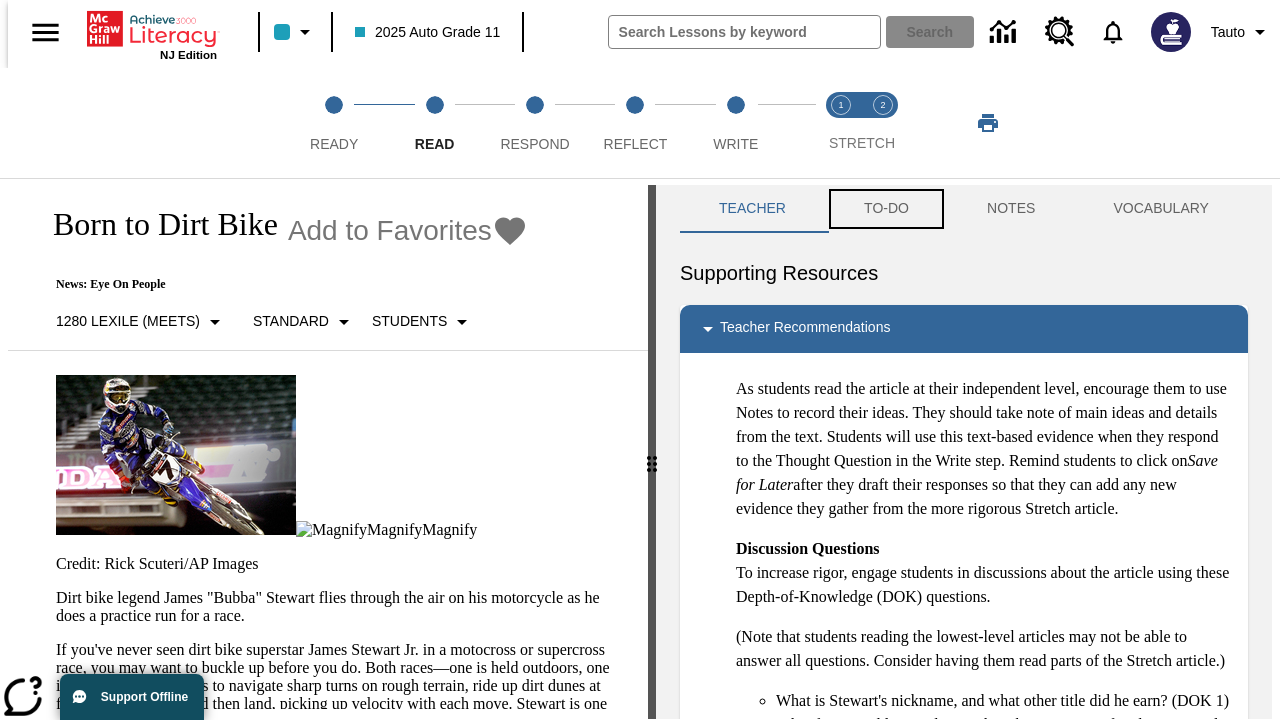 click on "TO-DO" at bounding box center [886, 209] 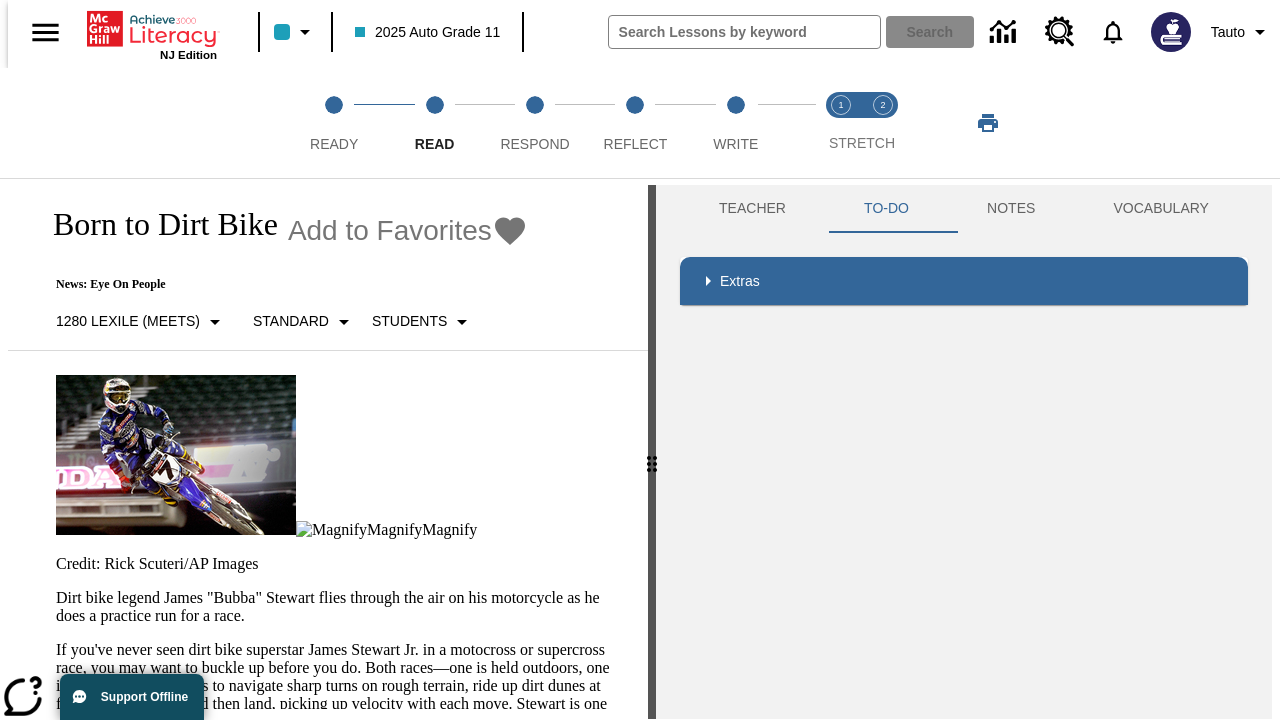 click on "If you've never seen dirt bike superstar James Stewart Jr. in a motocross or supercross race, you may want to buckle up before you do. Both races—one is held outdoors, one indoors—require bikers to navigate sharp turns on rough terrain, ride up dirt dunes at full throttle, lift off, and then land, picking up velocity with each move. Stewart is one of the winningest bikers ever to tear up the dirt—and air. He has crossed the finish line first in well over 100 pro races, garnering five national championships and two world titles during his 17-year career, routinely displaying incredible daring at breakneck speeds." at bounding box center (340, 713) 